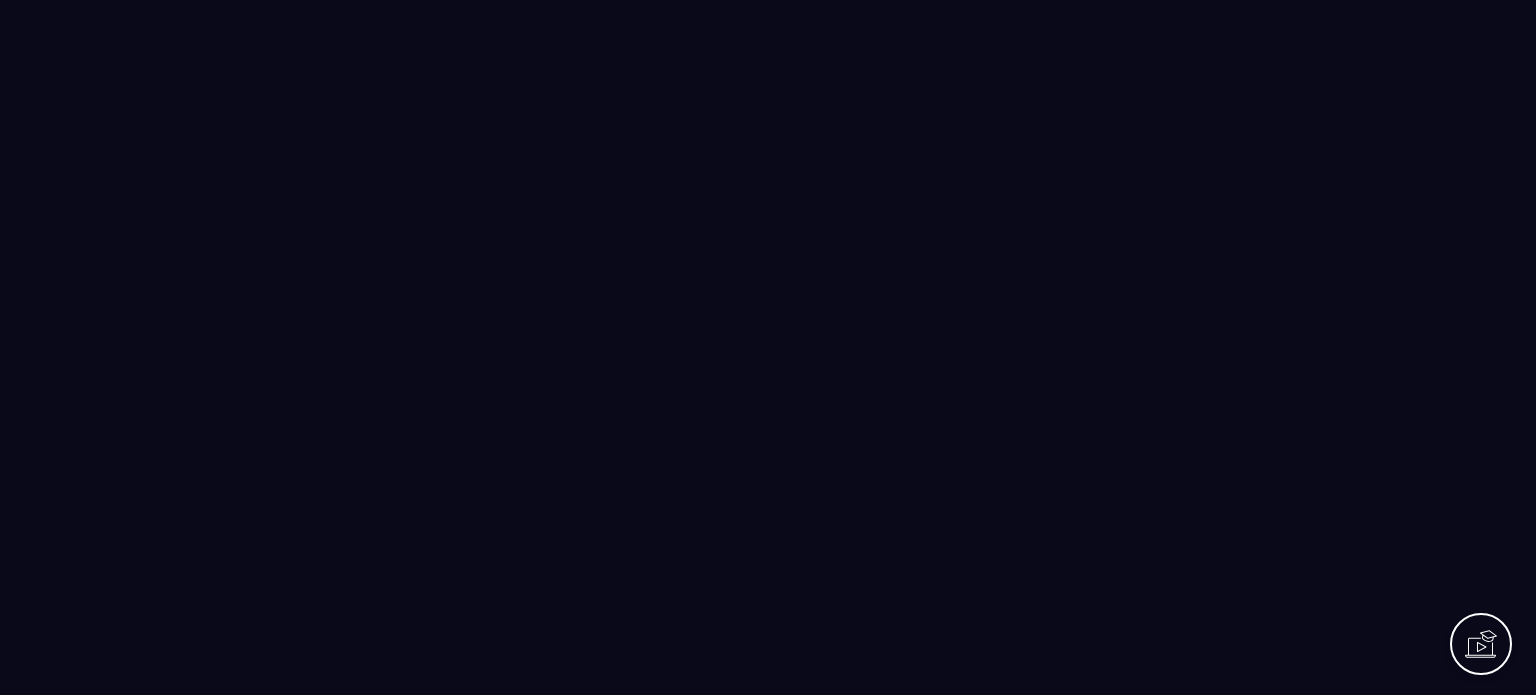 scroll, scrollTop: 0, scrollLeft: 0, axis: both 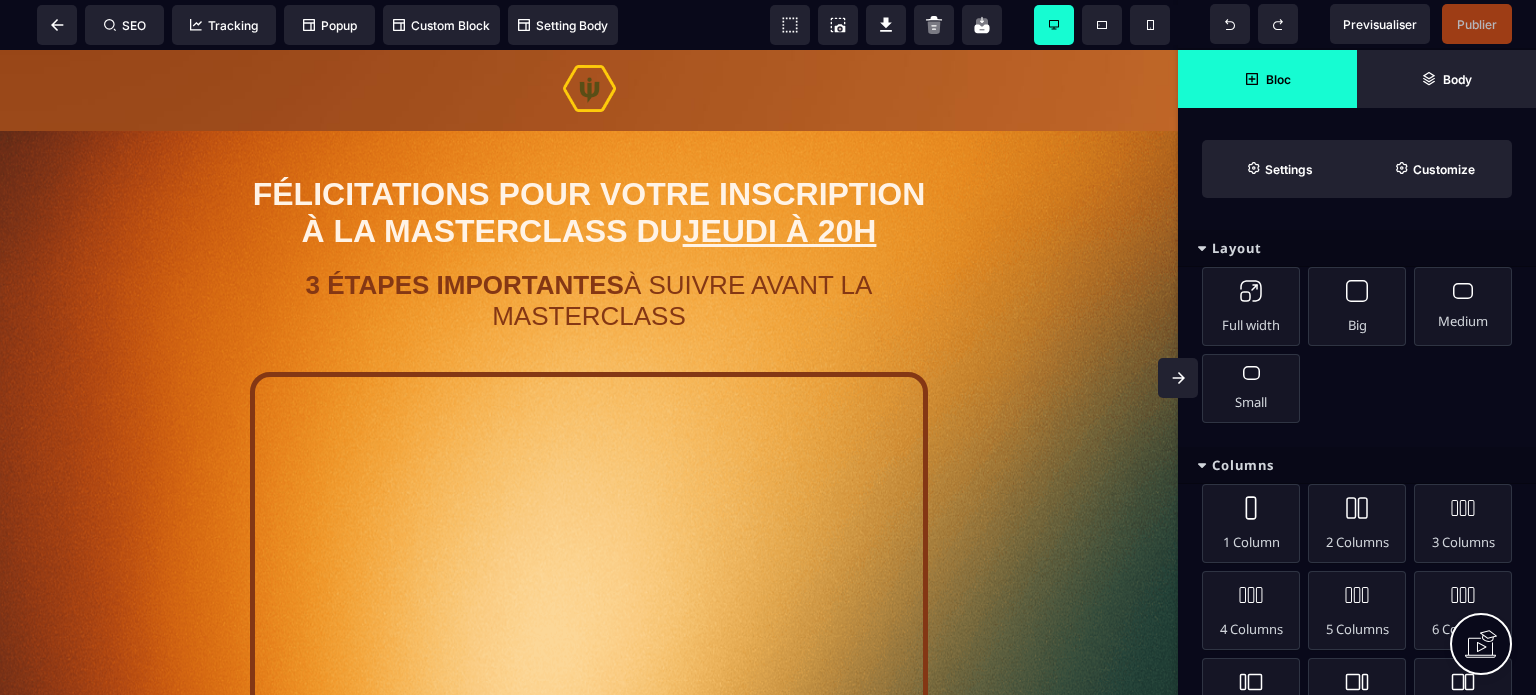 click at bounding box center [1178, 378] 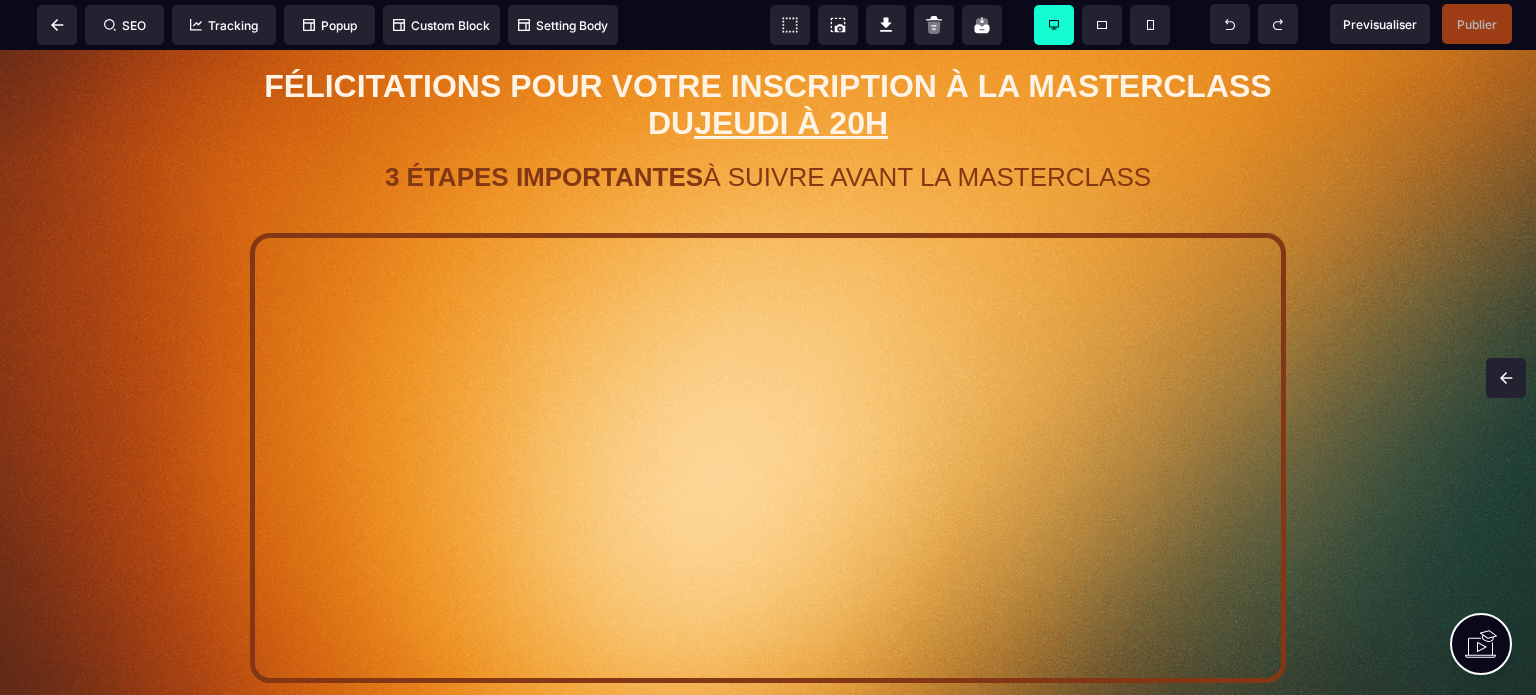 scroll, scrollTop: 118, scrollLeft: 0, axis: vertical 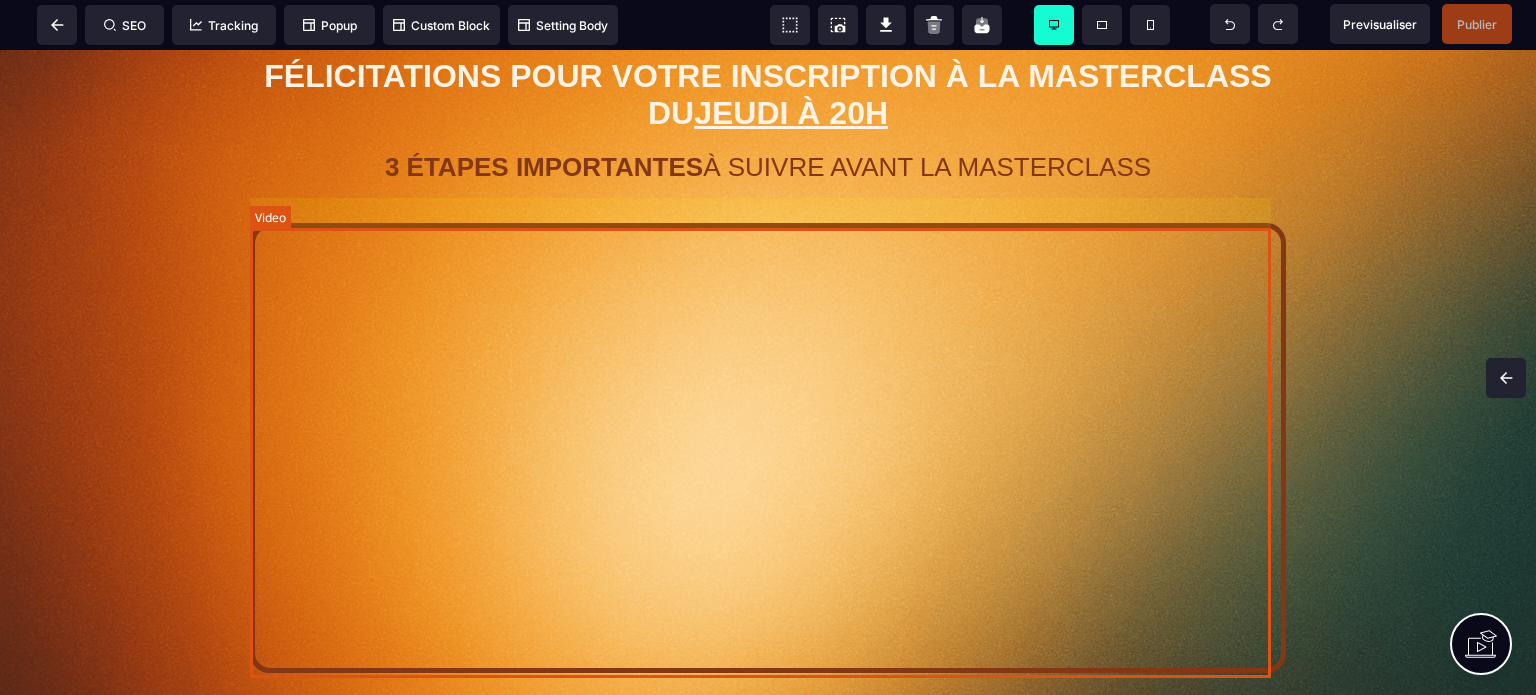 click at bounding box center [768, 448] 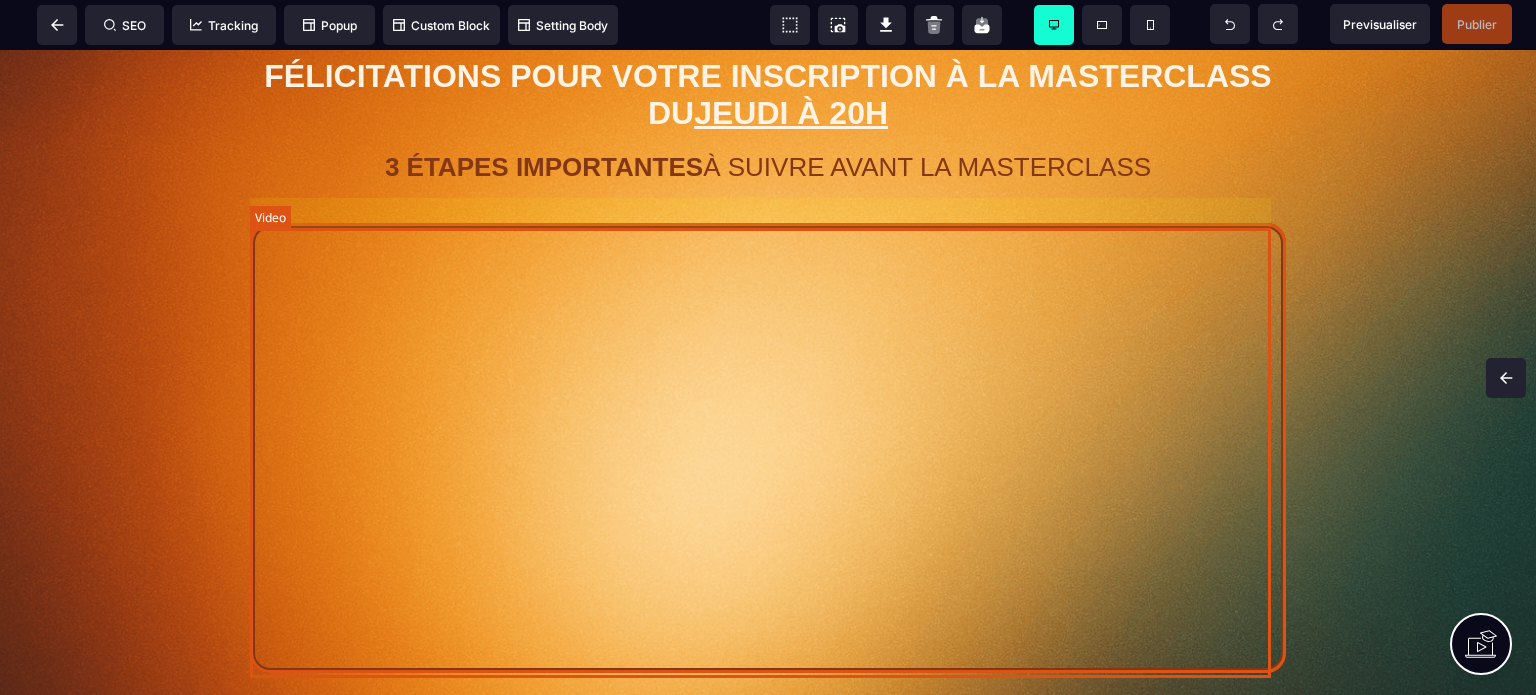 select on "****" 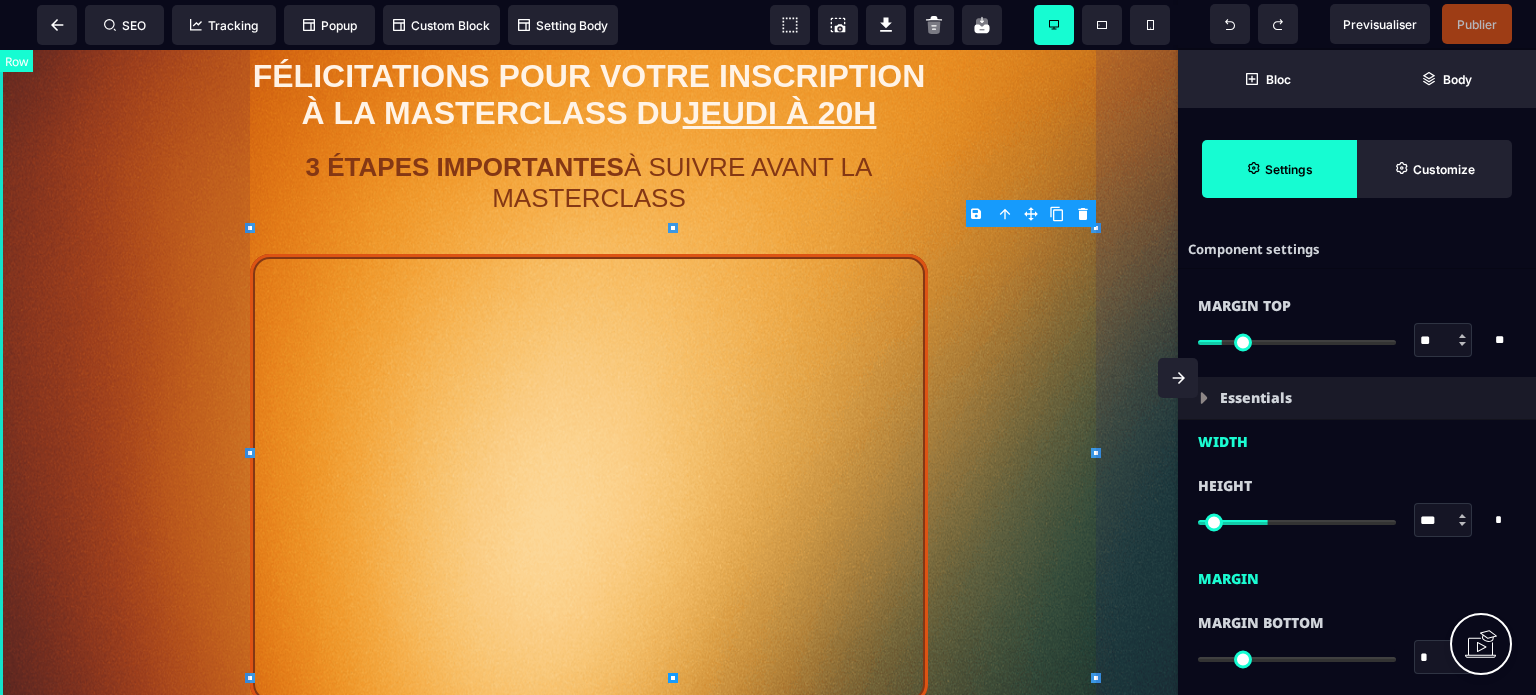 select on "**" 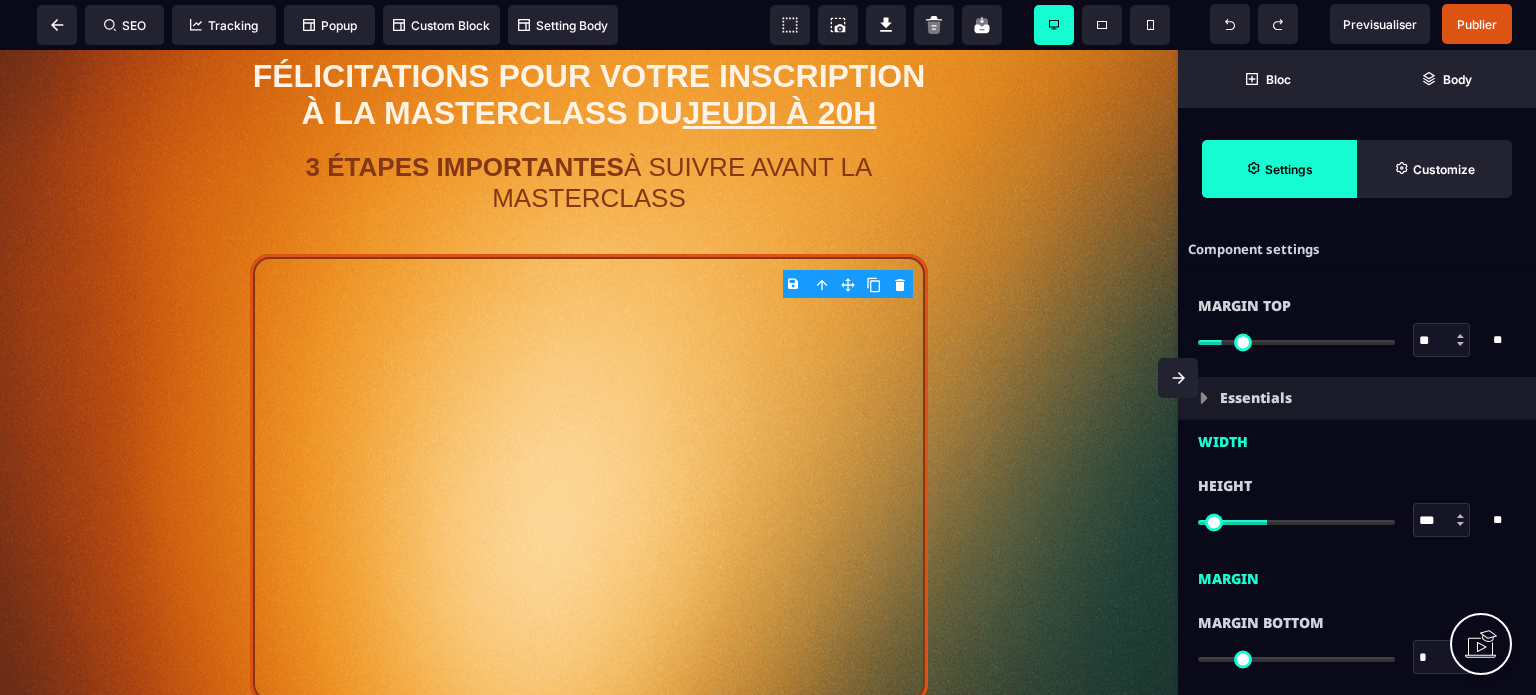 click on "***" at bounding box center (1442, 521) 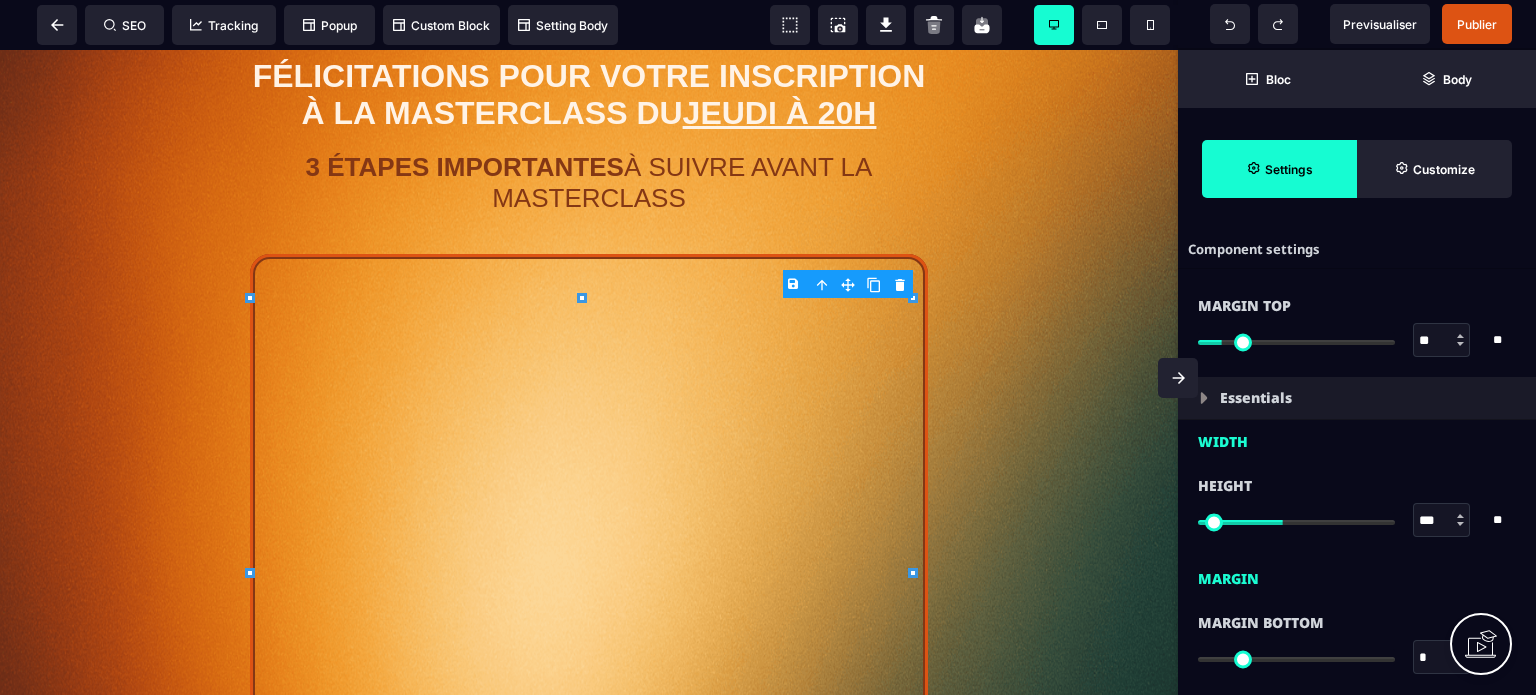 type on "***" 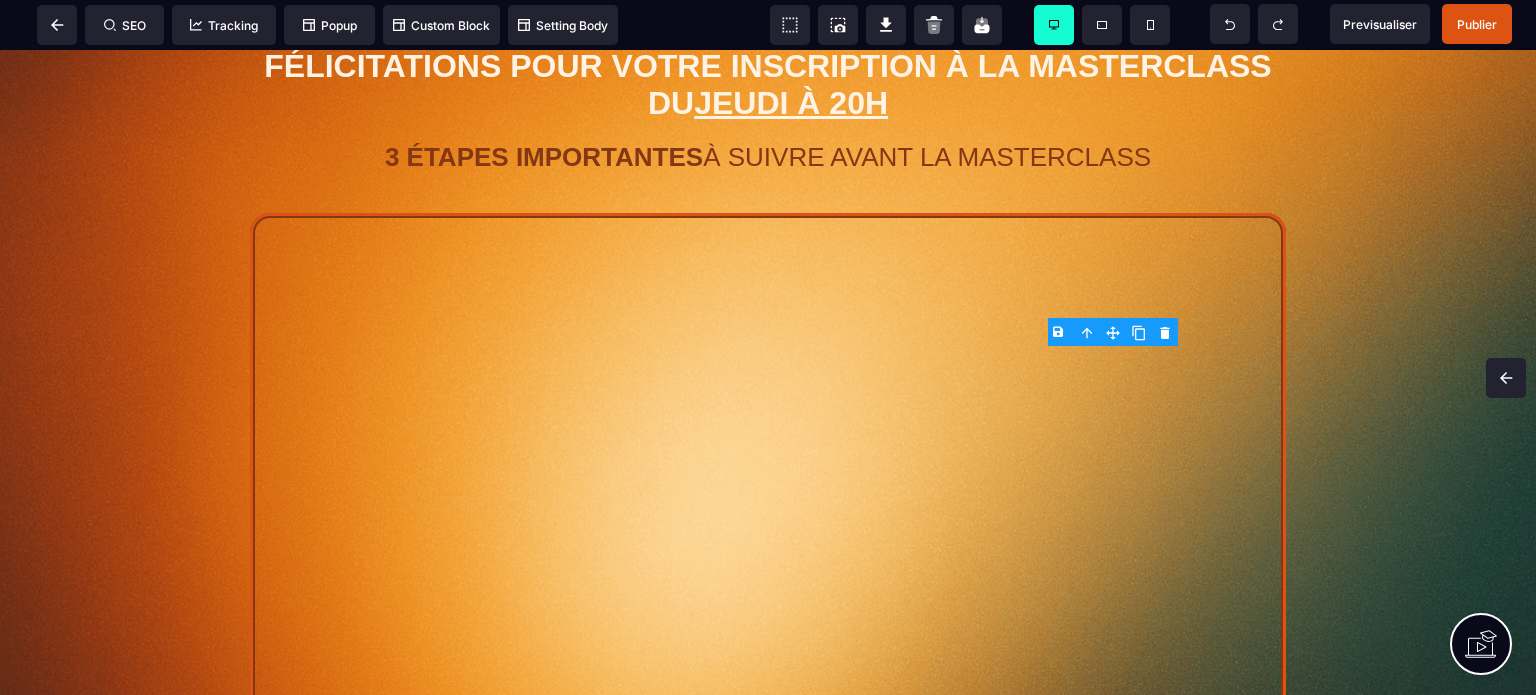scroll, scrollTop: 0, scrollLeft: 0, axis: both 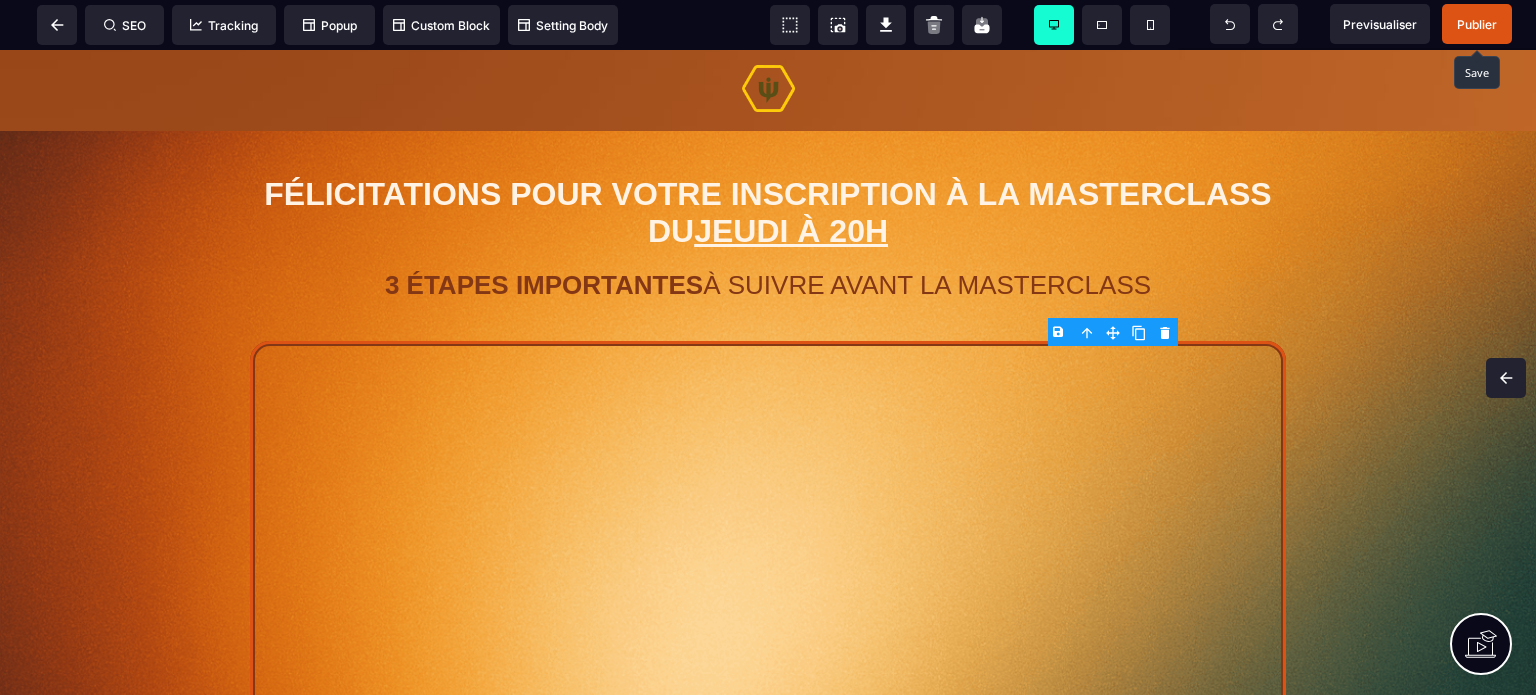 click on "Publier" at bounding box center (1477, 24) 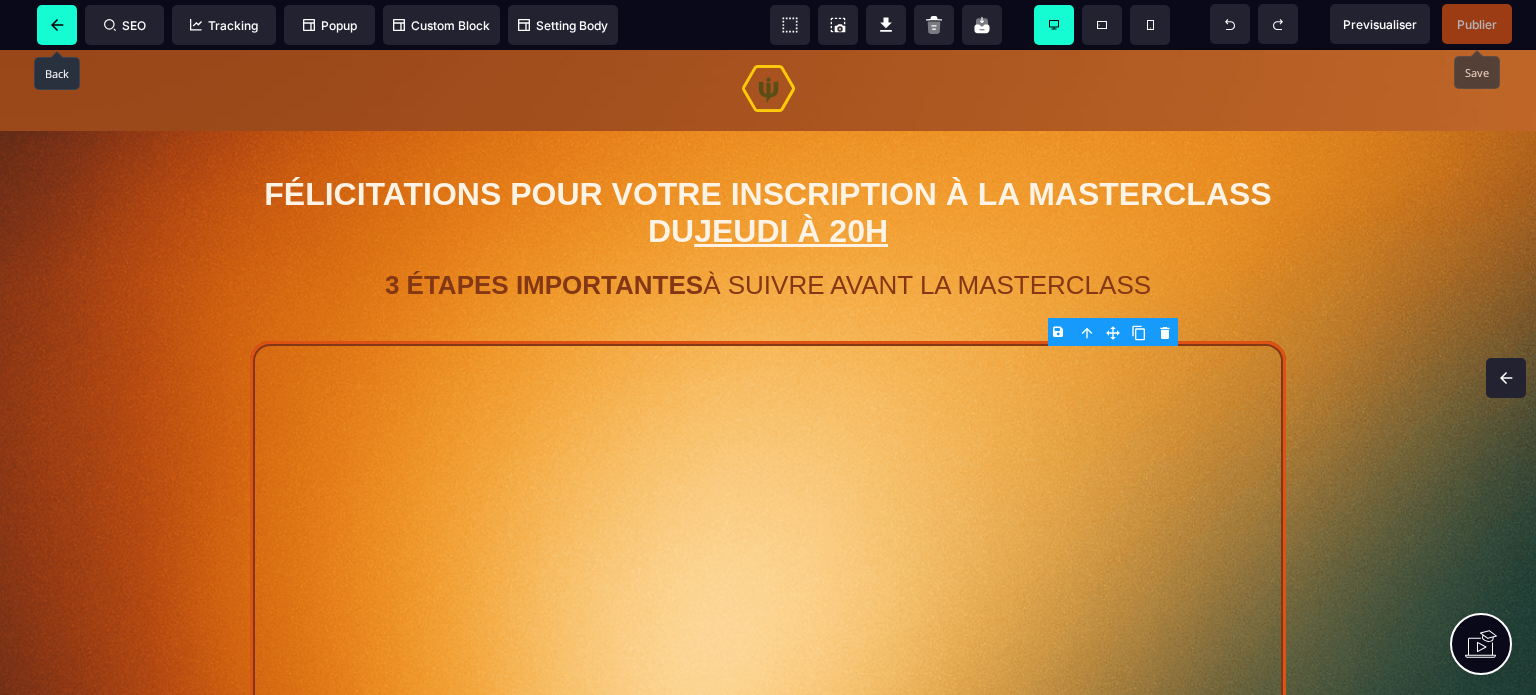 click 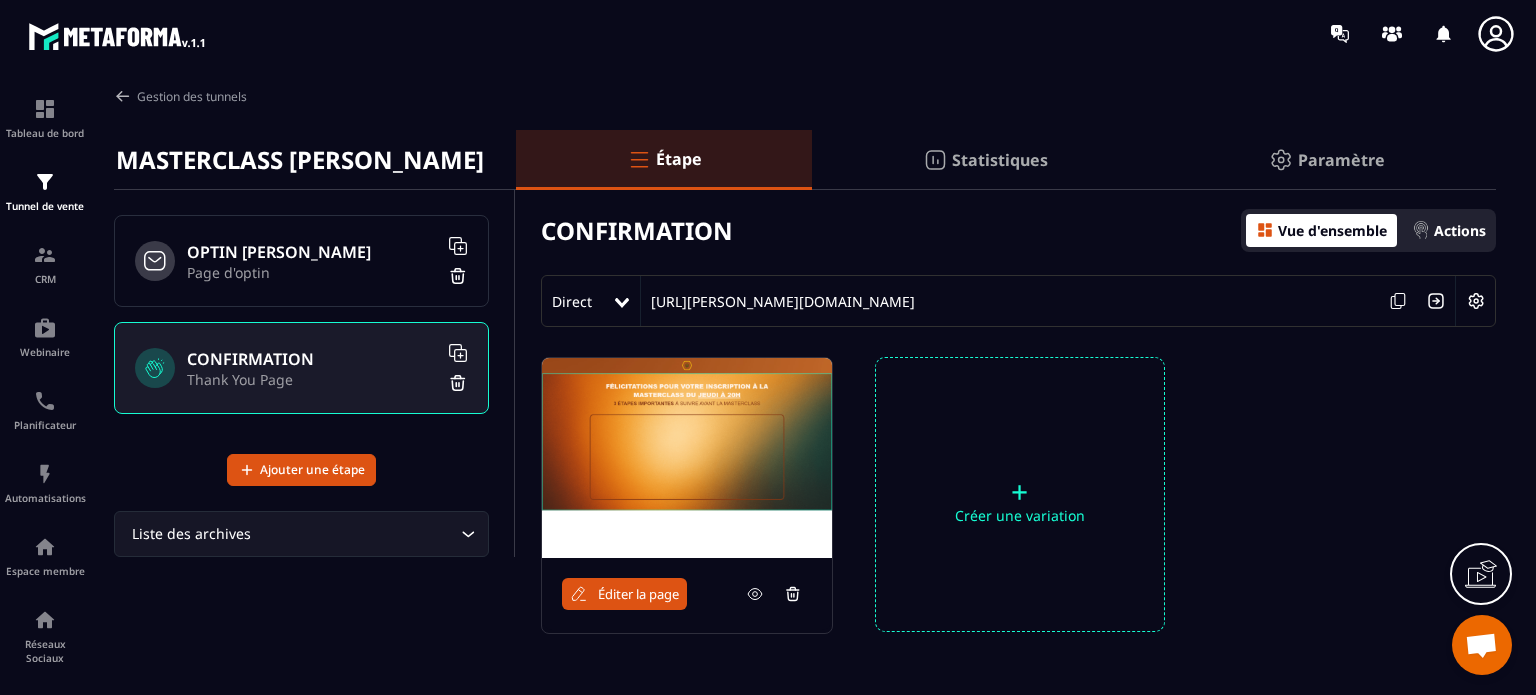 click on "OPTIN [PERSON_NAME] Page d'optin" at bounding box center [301, 261] 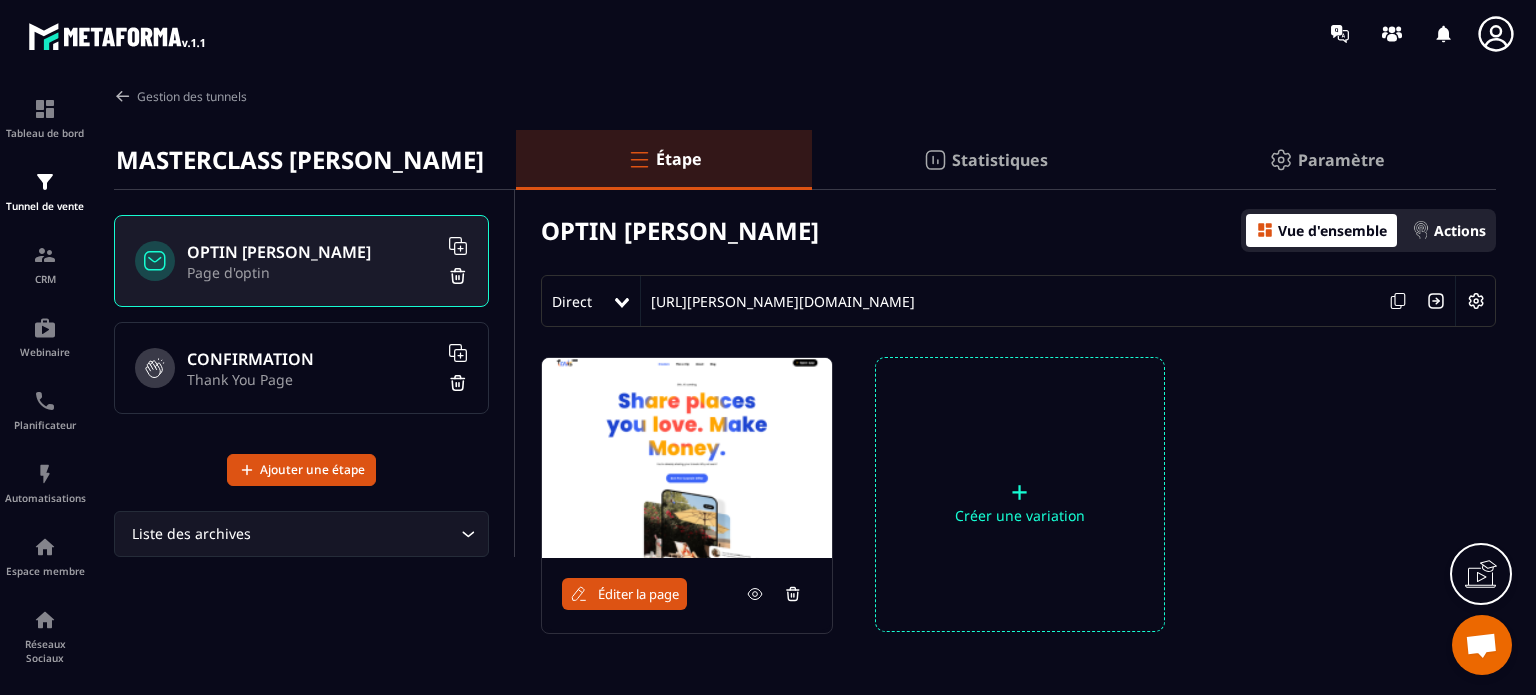 click on "Éditer la page" at bounding box center [624, 594] 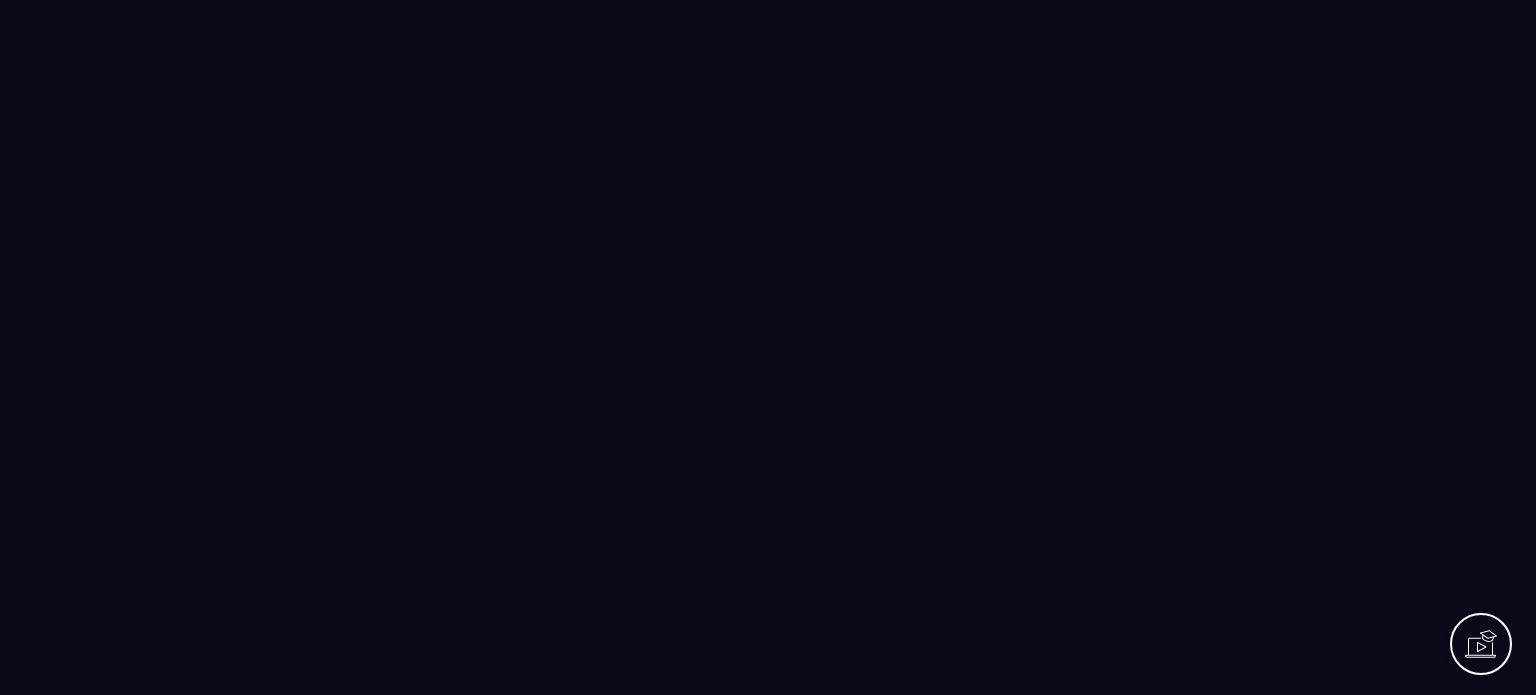 scroll, scrollTop: 0, scrollLeft: 0, axis: both 